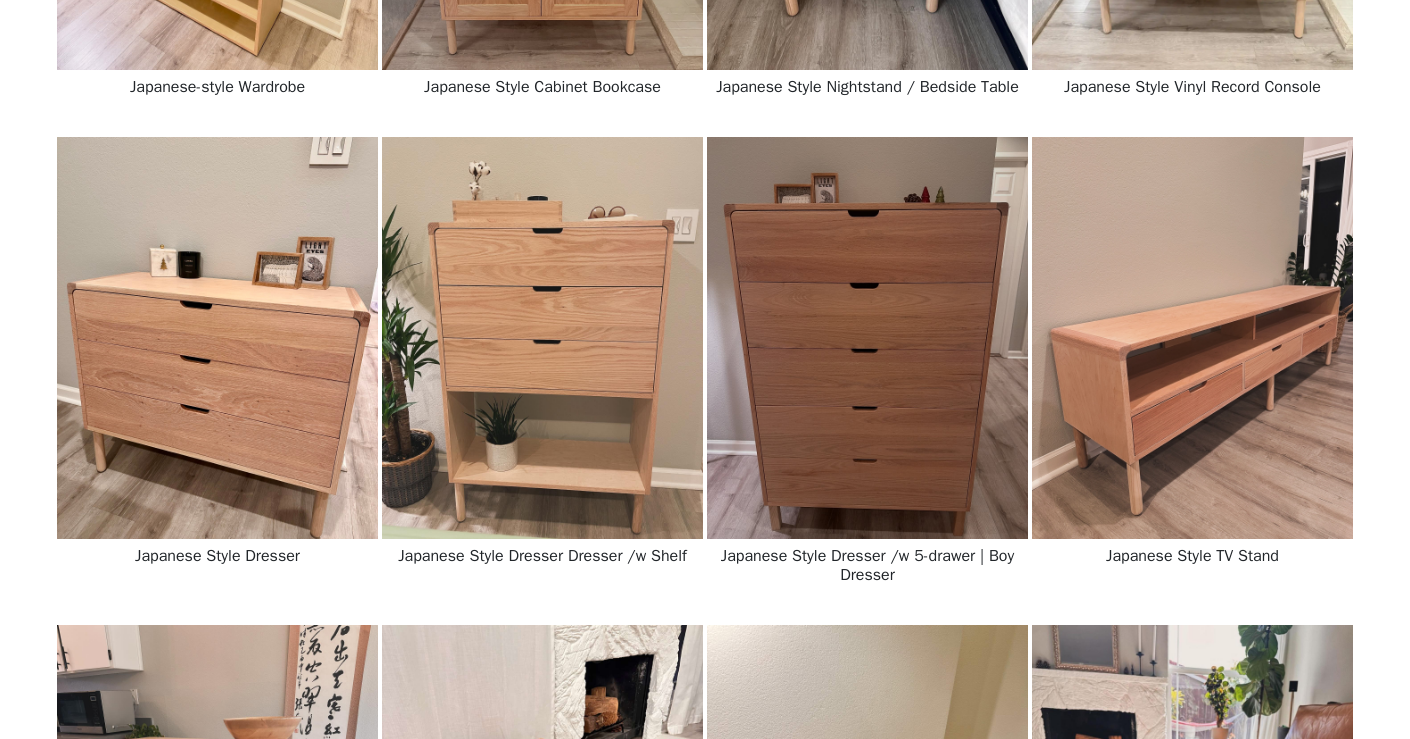 scroll, scrollTop: 713, scrollLeft: 0, axis: vertical 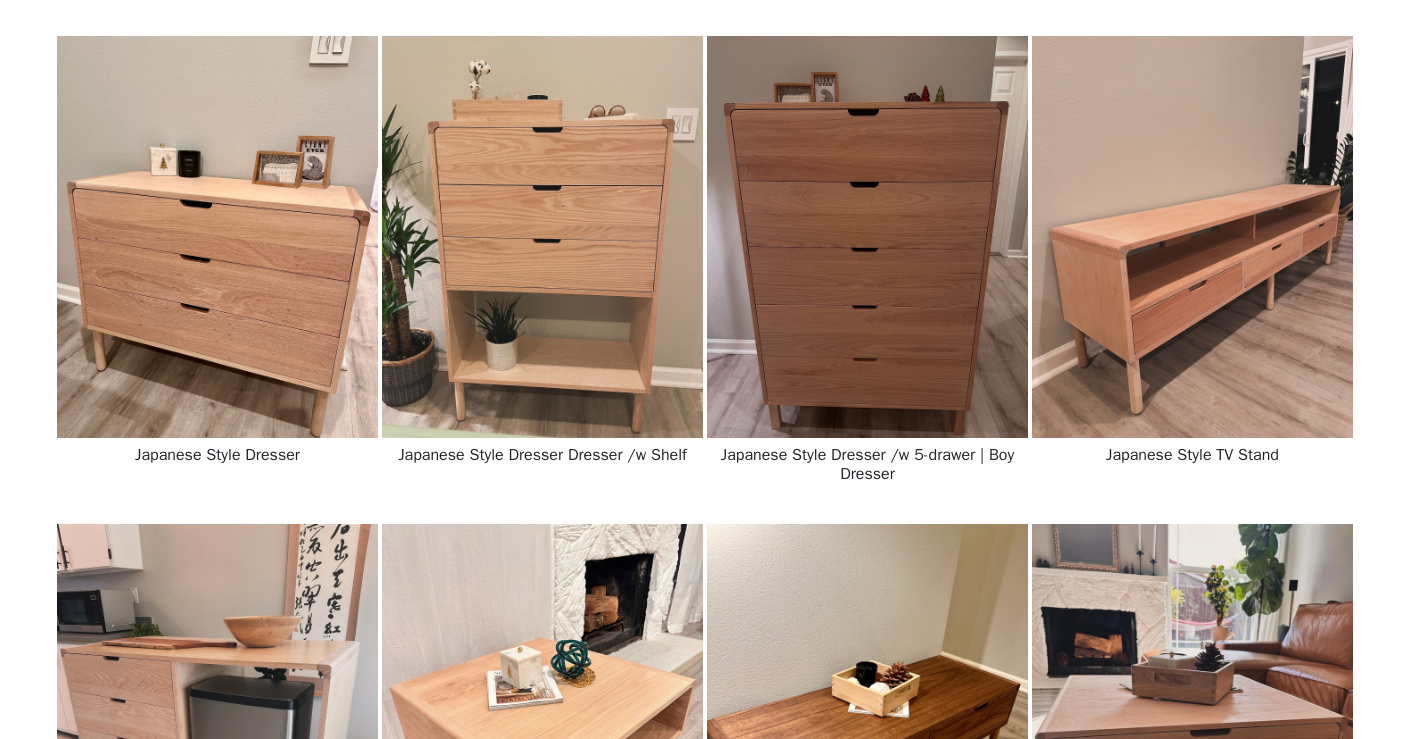 click at bounding box center [1192, 236] 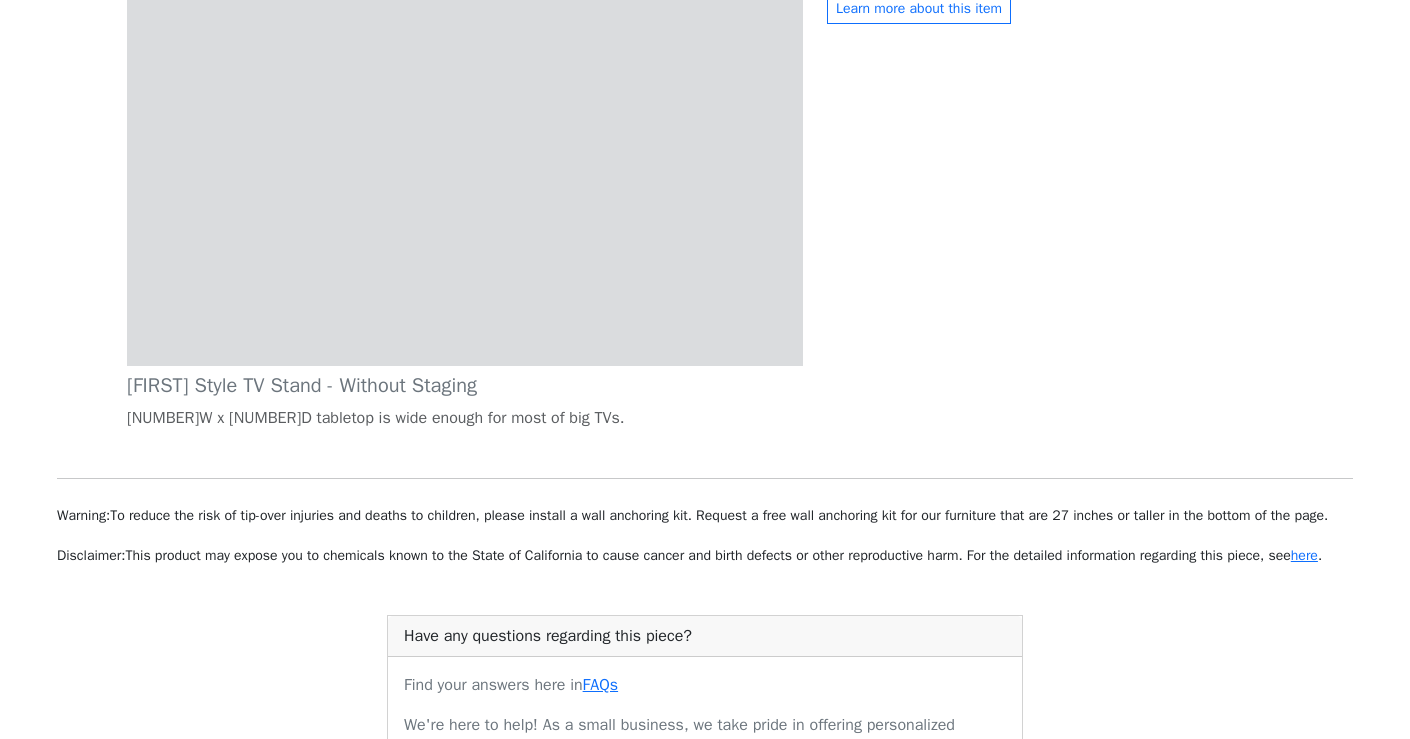 scroll, scrollTop: 0, scrollLeft: 0, axis: both 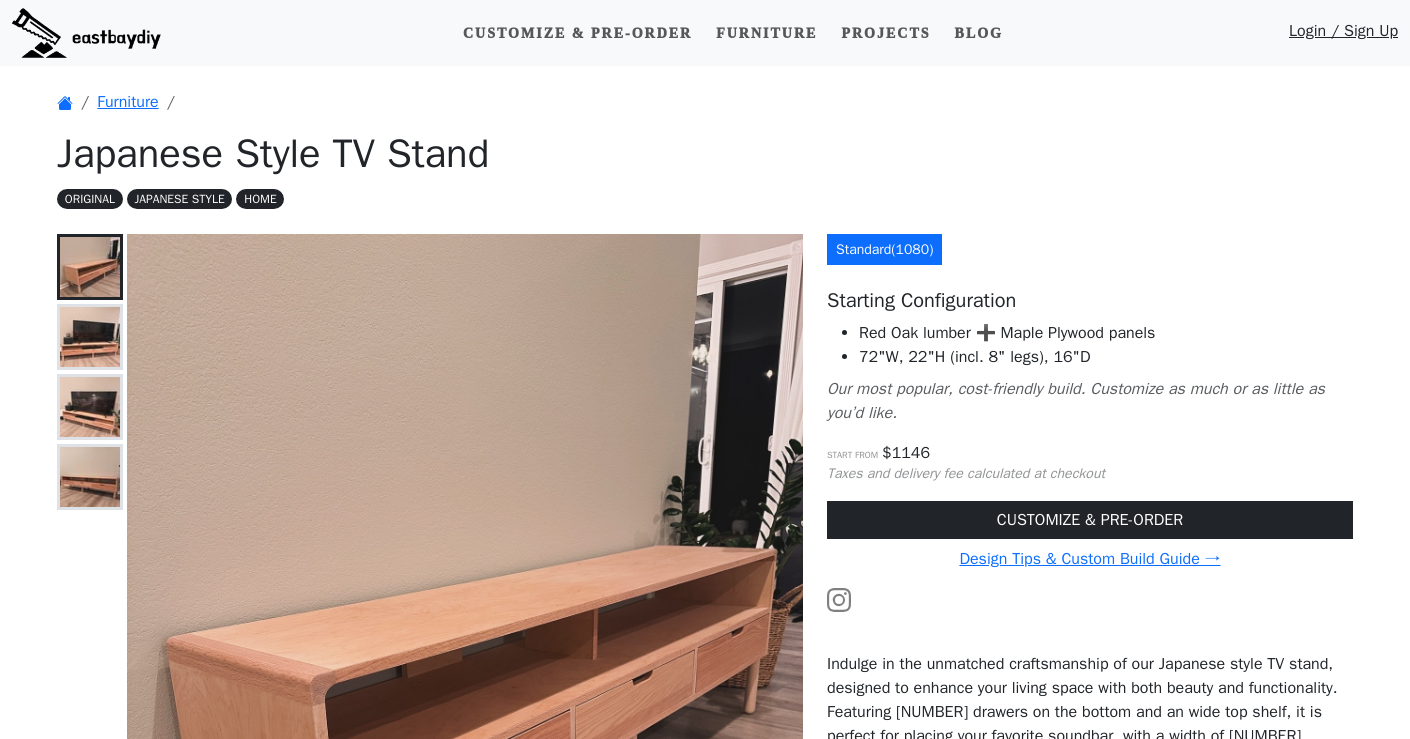 click at bounding box center (90, 337) 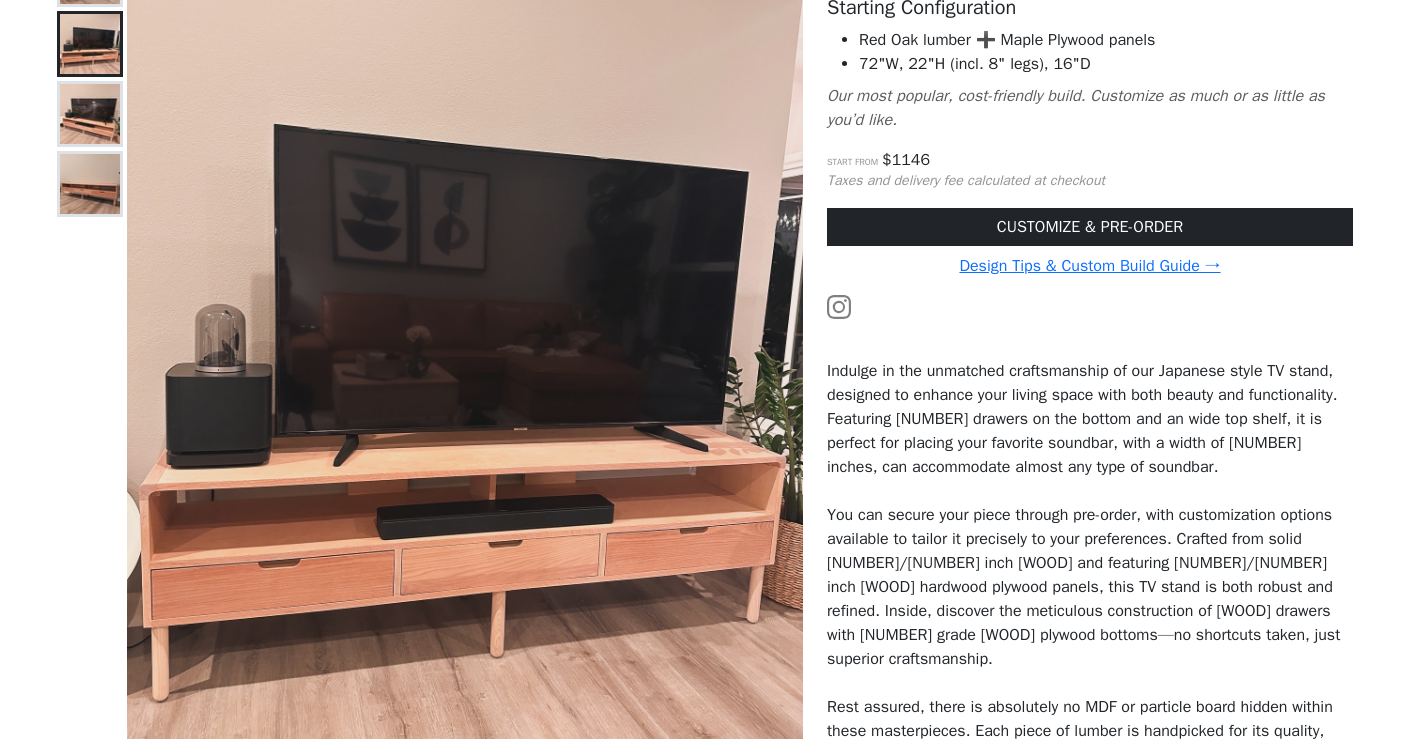 scroll, scrollTop: 349, scrollLeft: 0, axis: vertical 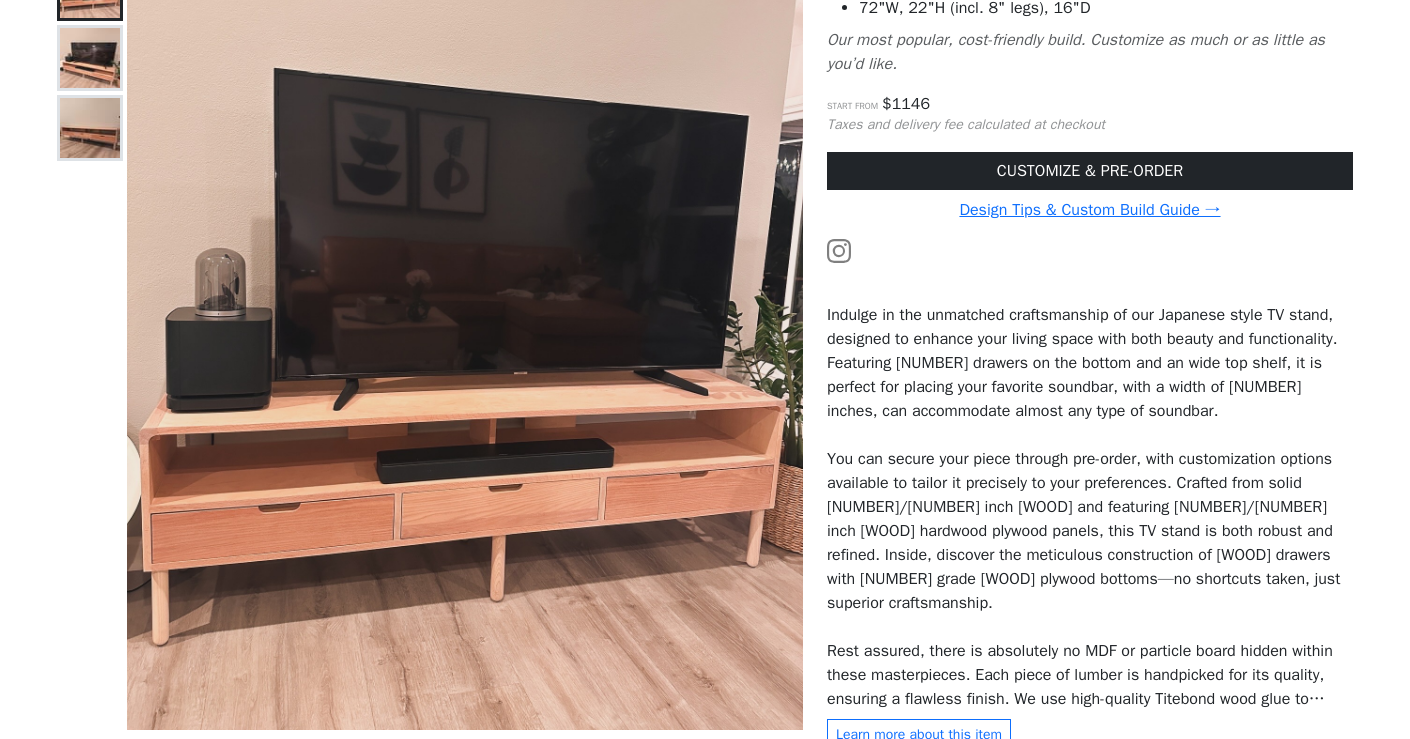 click at bounding box center (90, 128) 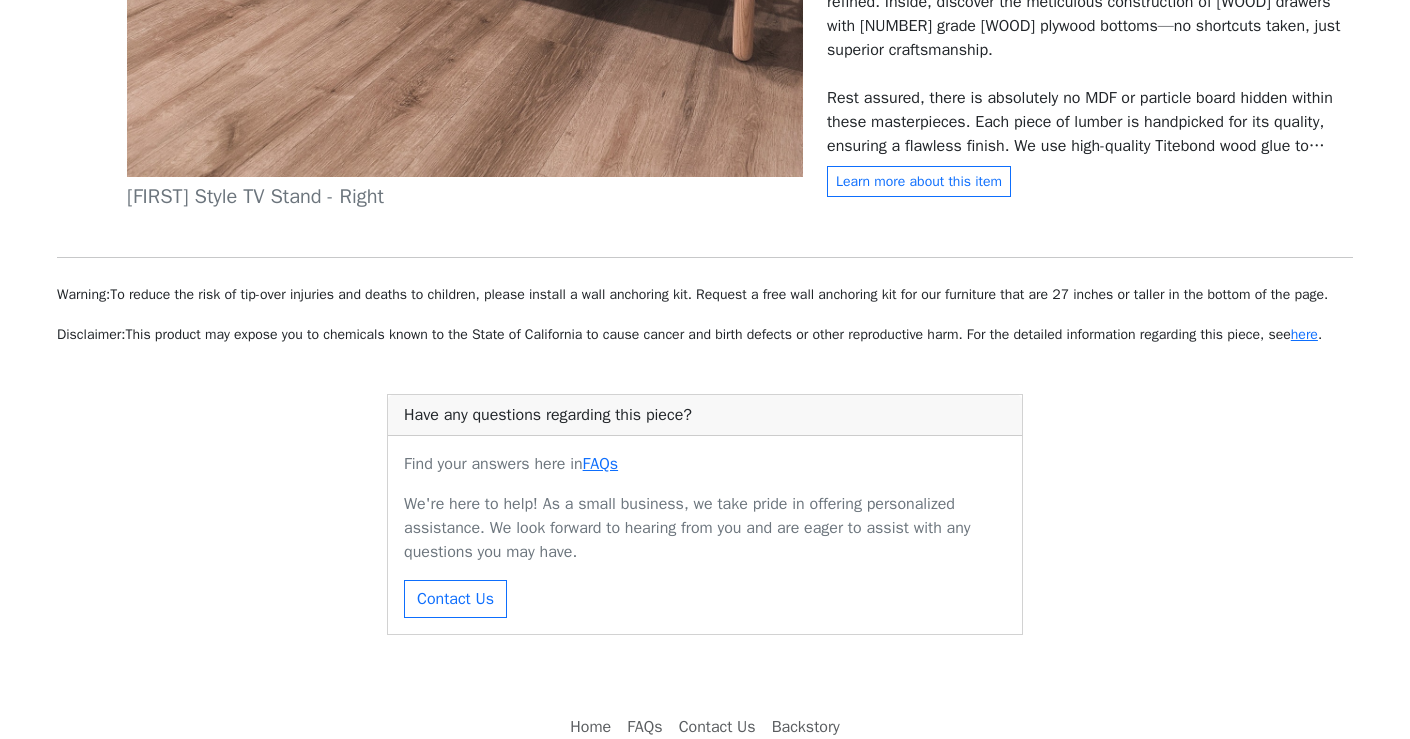 scroll, scrollTop: 612, scrollLeft: 0, axis: vertical 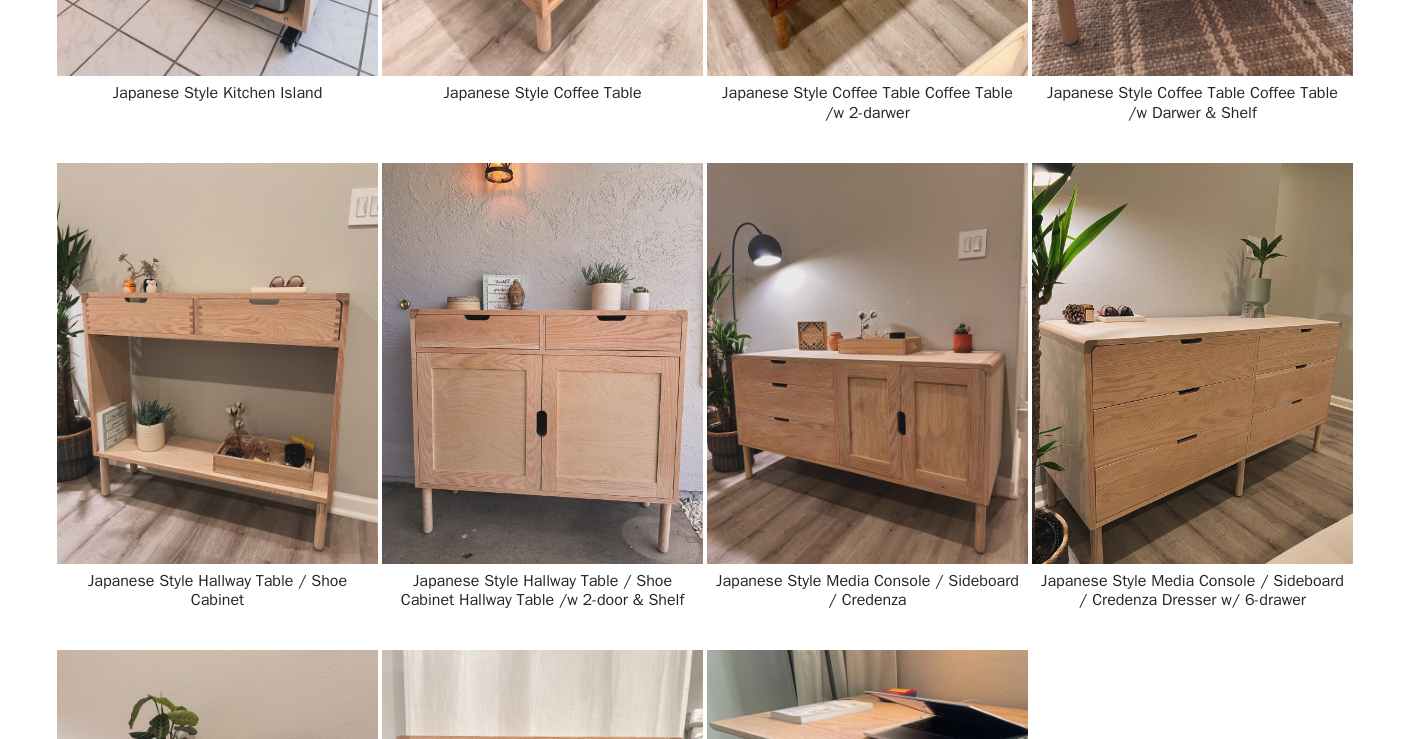 click at bounding box center (542, 363) 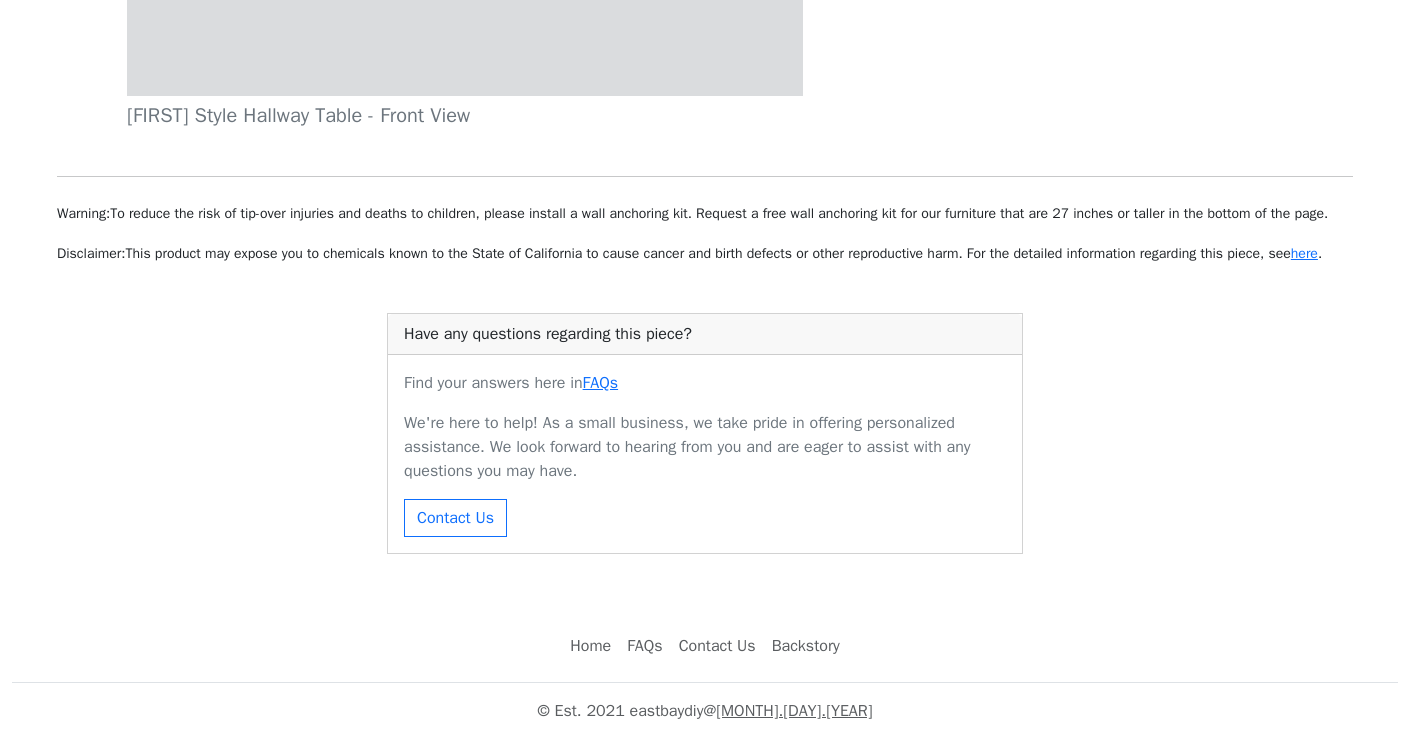 scroll, scrollTop: 0, scrollLeft: 0, axis: both 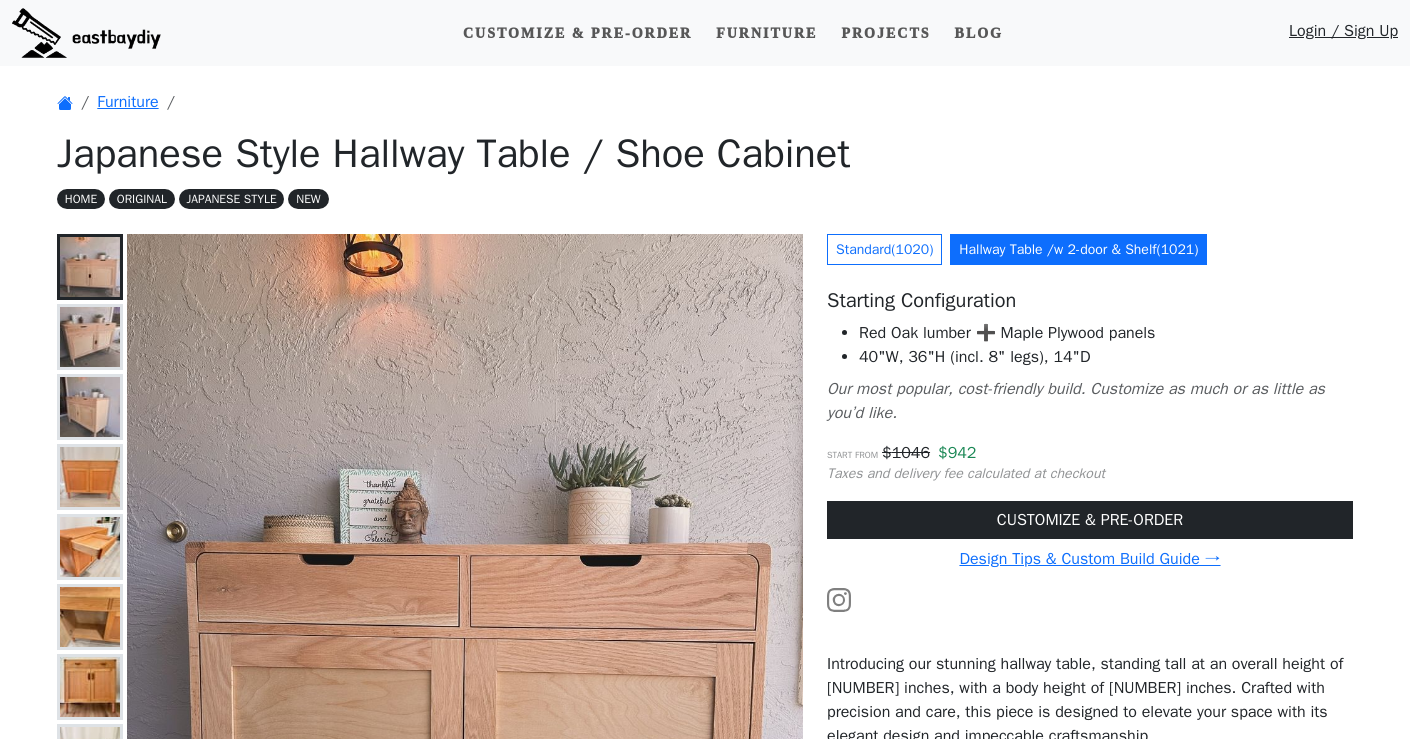 click at bounding box center [90, 337] 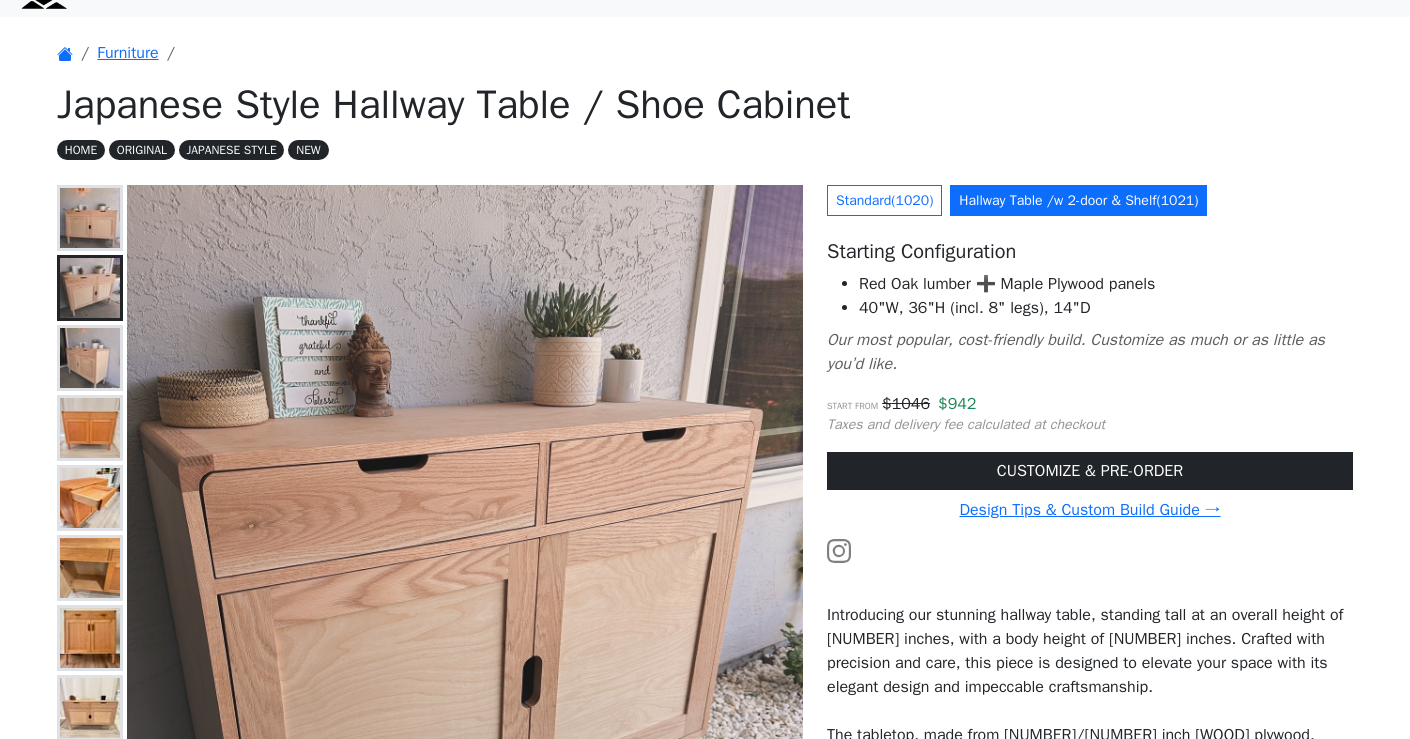 scroll, scrollTop: 155, scrollLeft: 0, axis: vertical 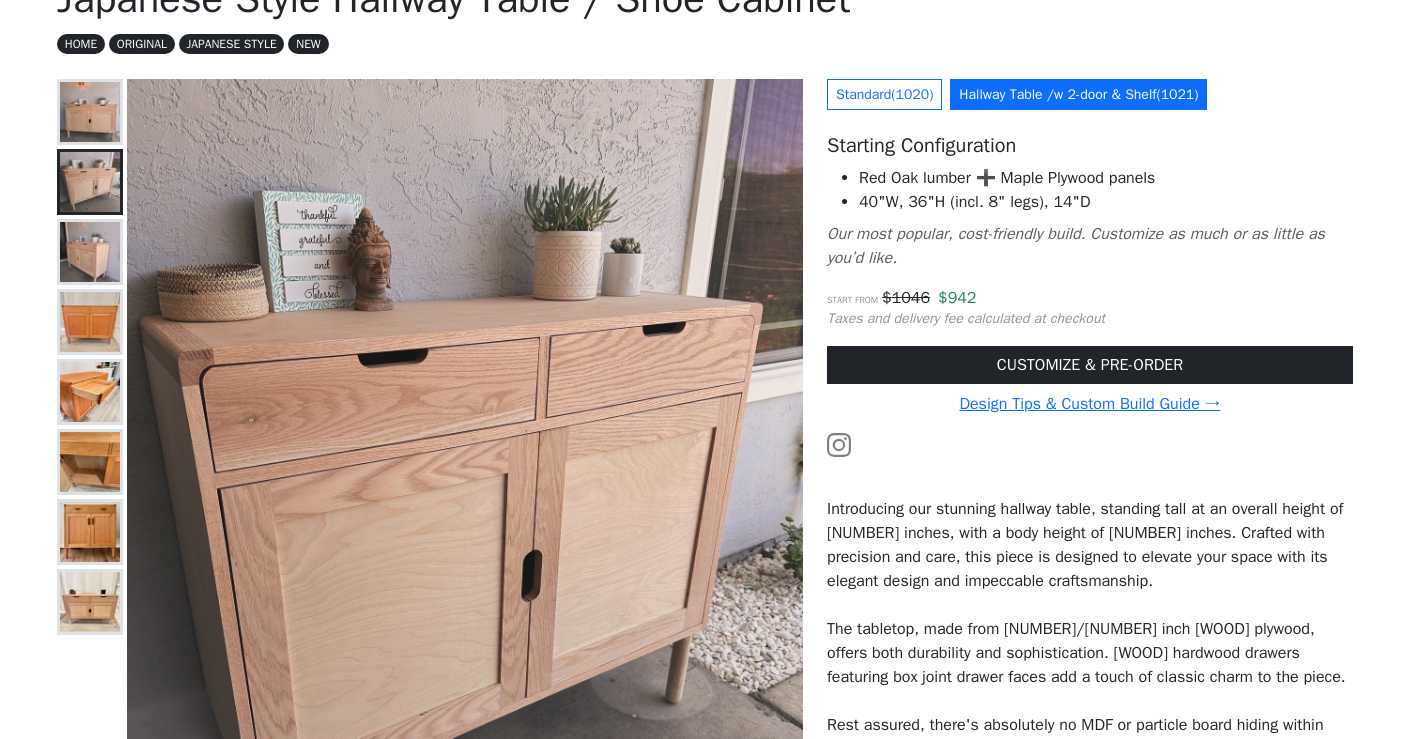 click at bounding box center (90, 252) 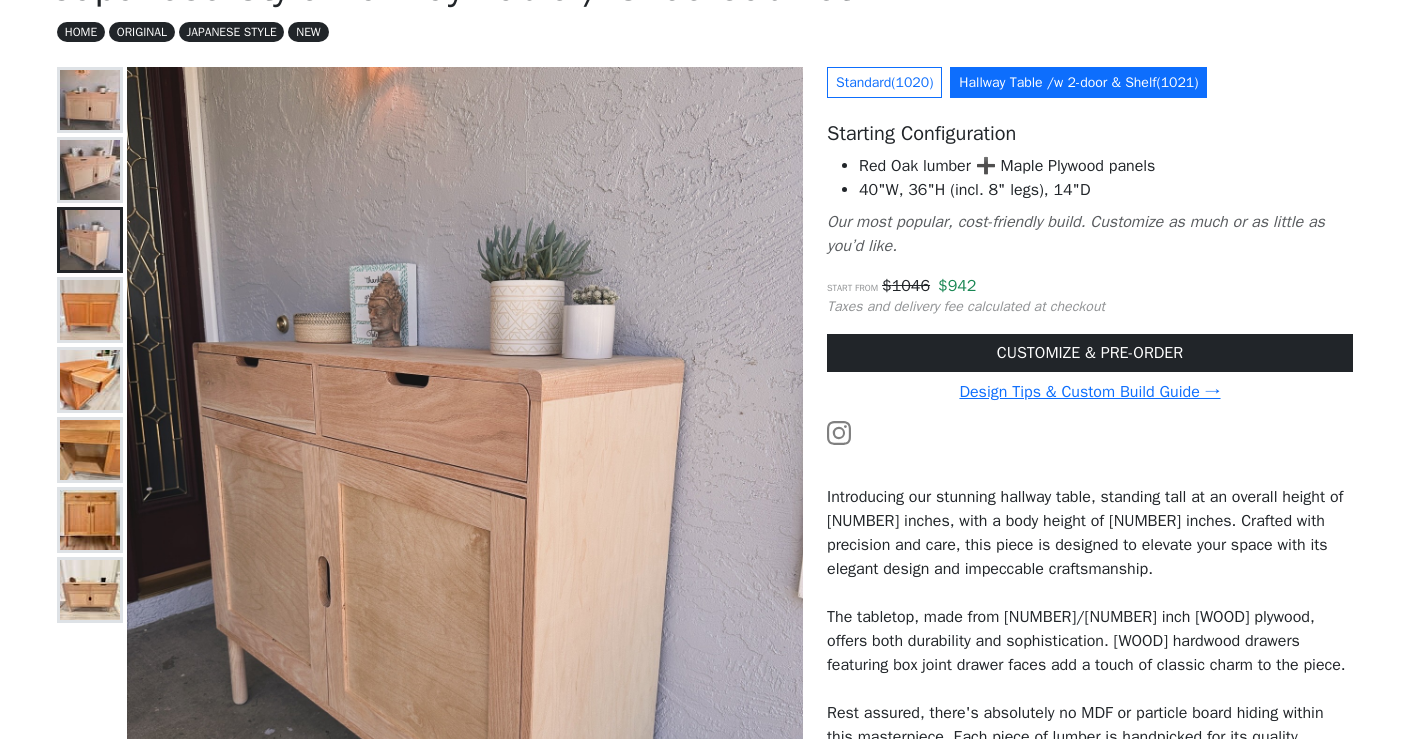 scroll, scrollTop: 183, scrollLeft: 0, axis: vertical 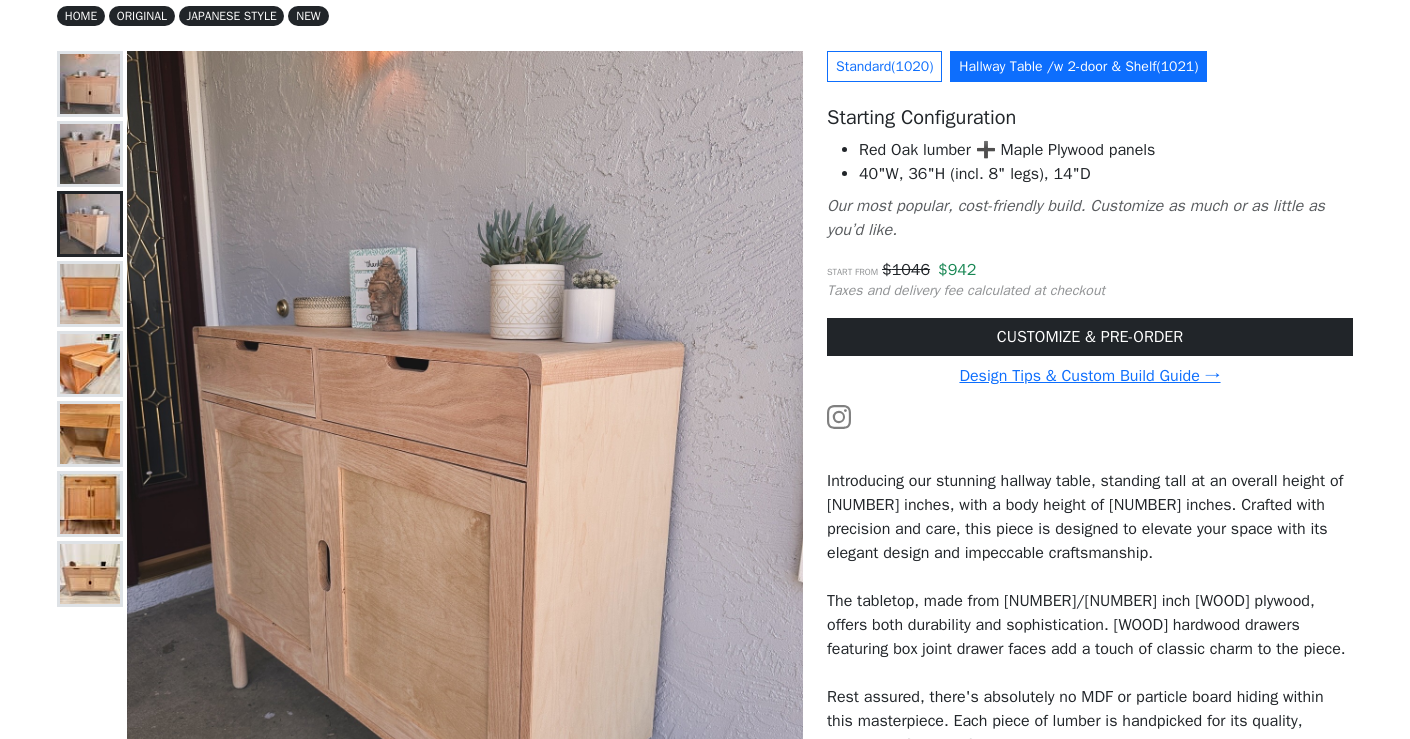 click at bounding box center [90, 294] 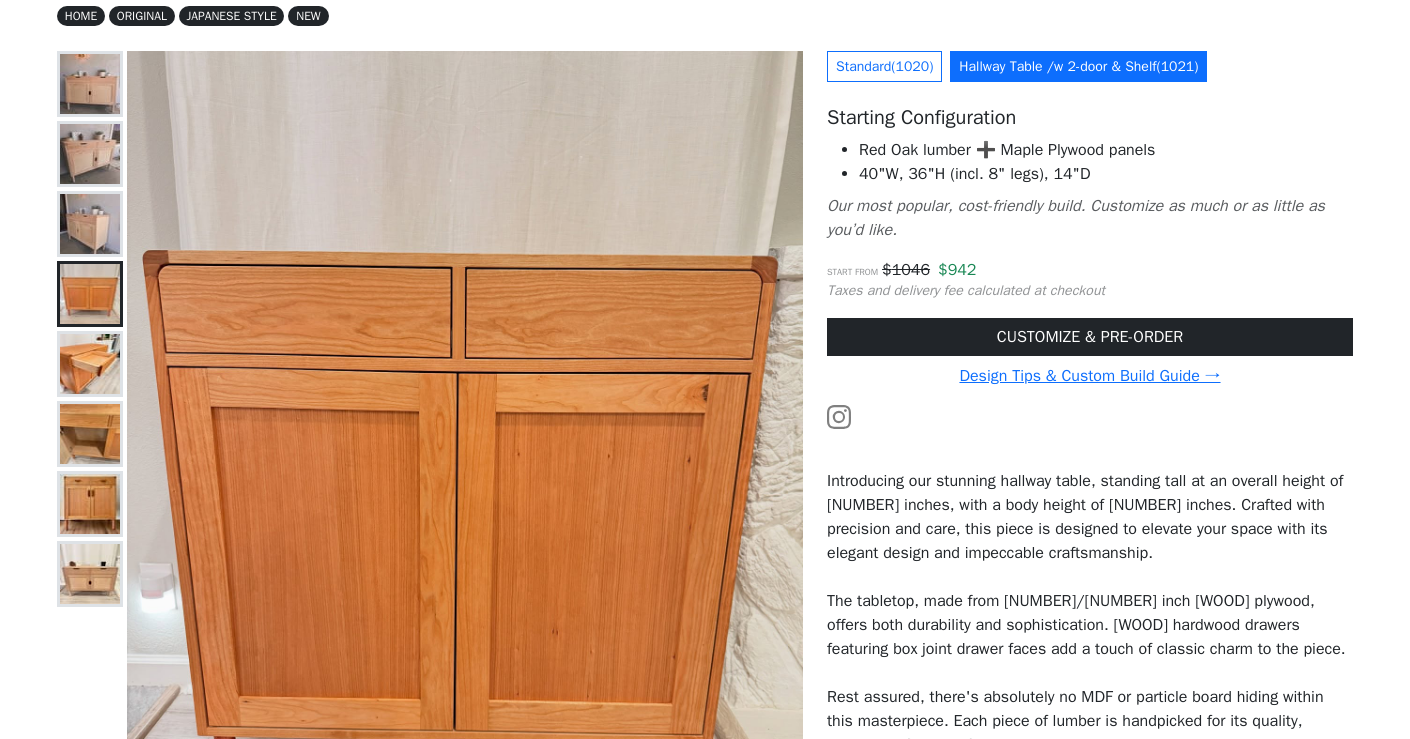 scroll, scrollTop: 518, scrollLeft: 0, axis: vertical 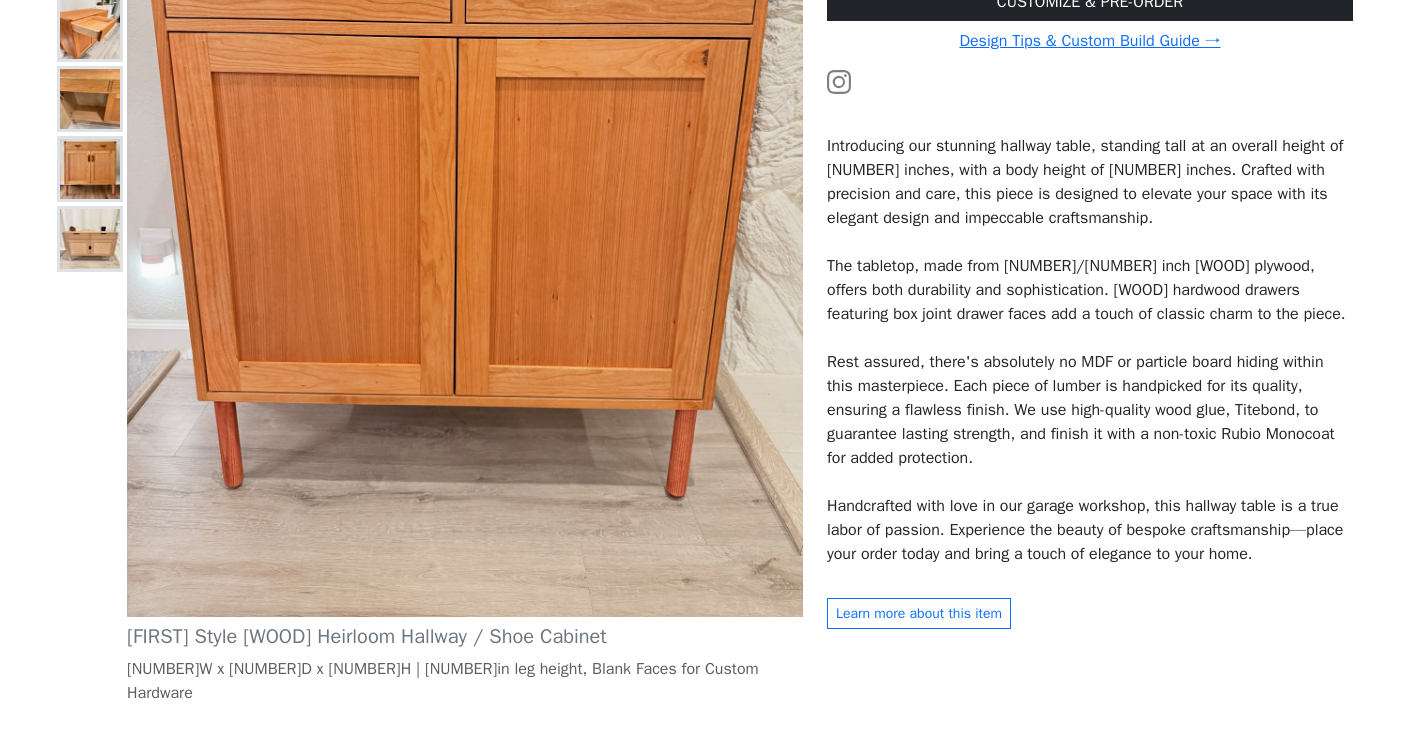 click at bounding box center (90, 239) 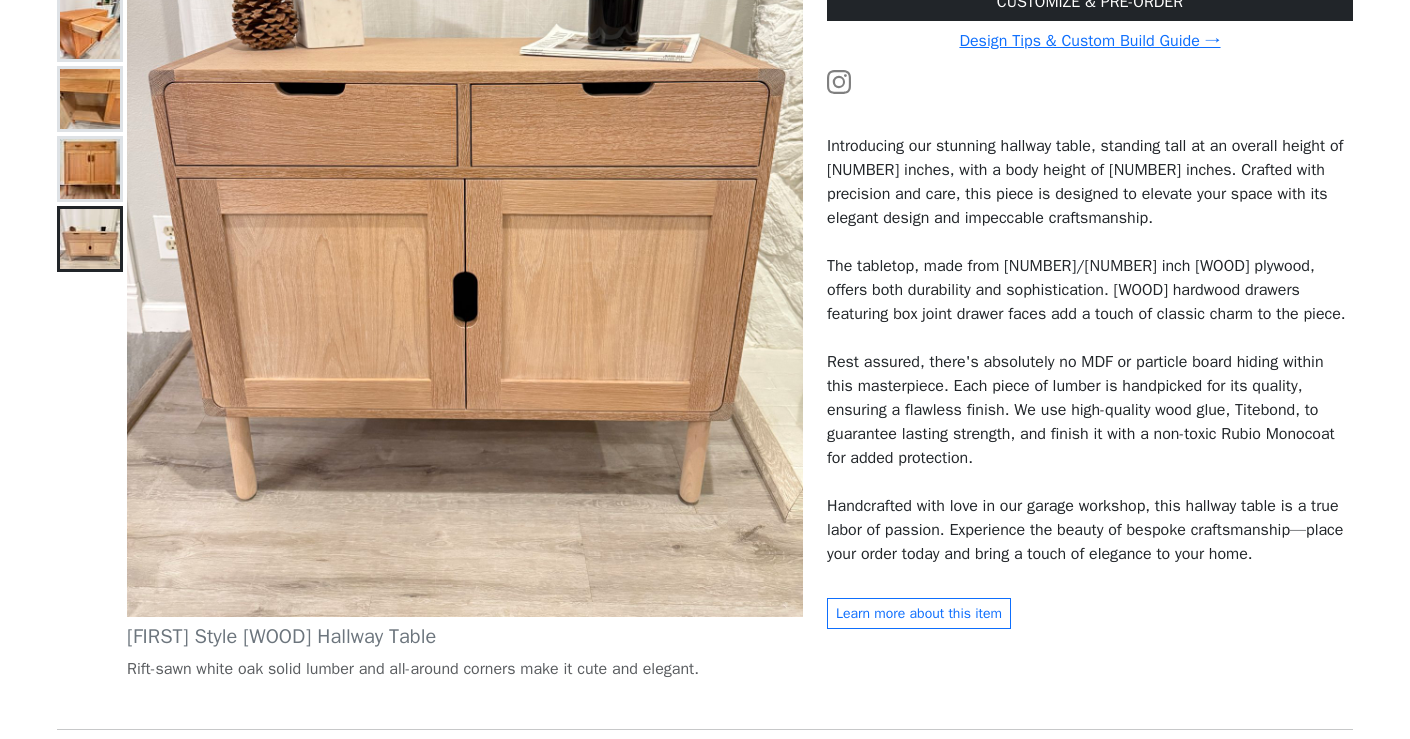 click at bounding box center [90, 169] 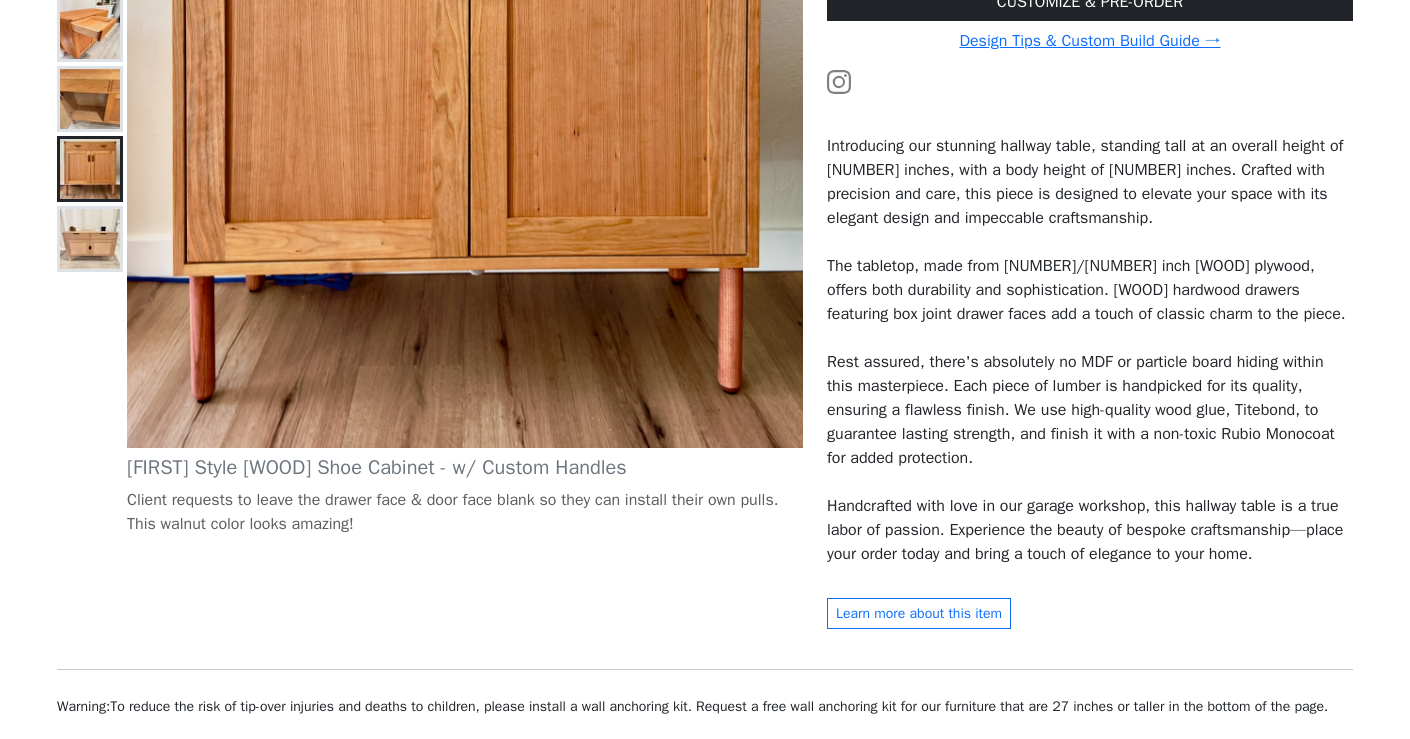 click at bounding box center [90, 99] 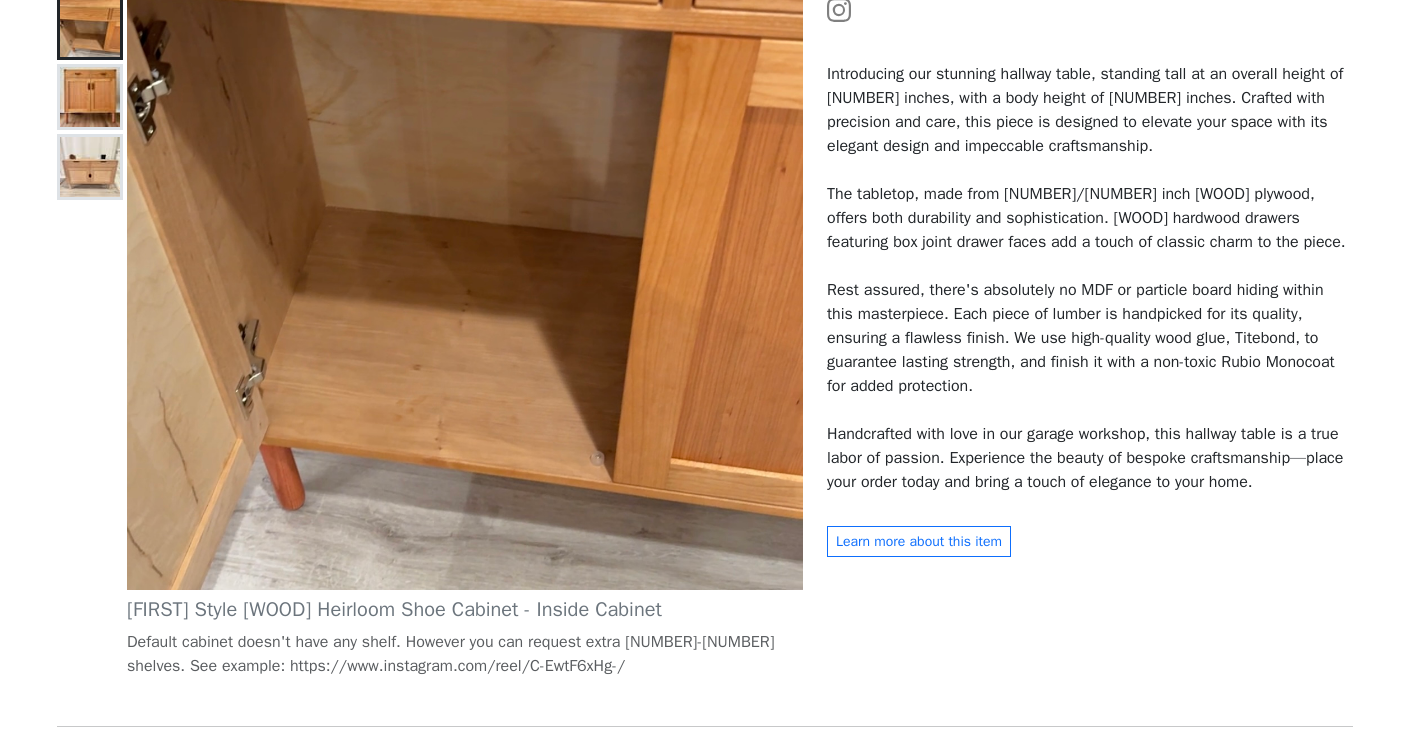 scroll, scrollTop: 462, scrollLeft: 0, axis: vertical 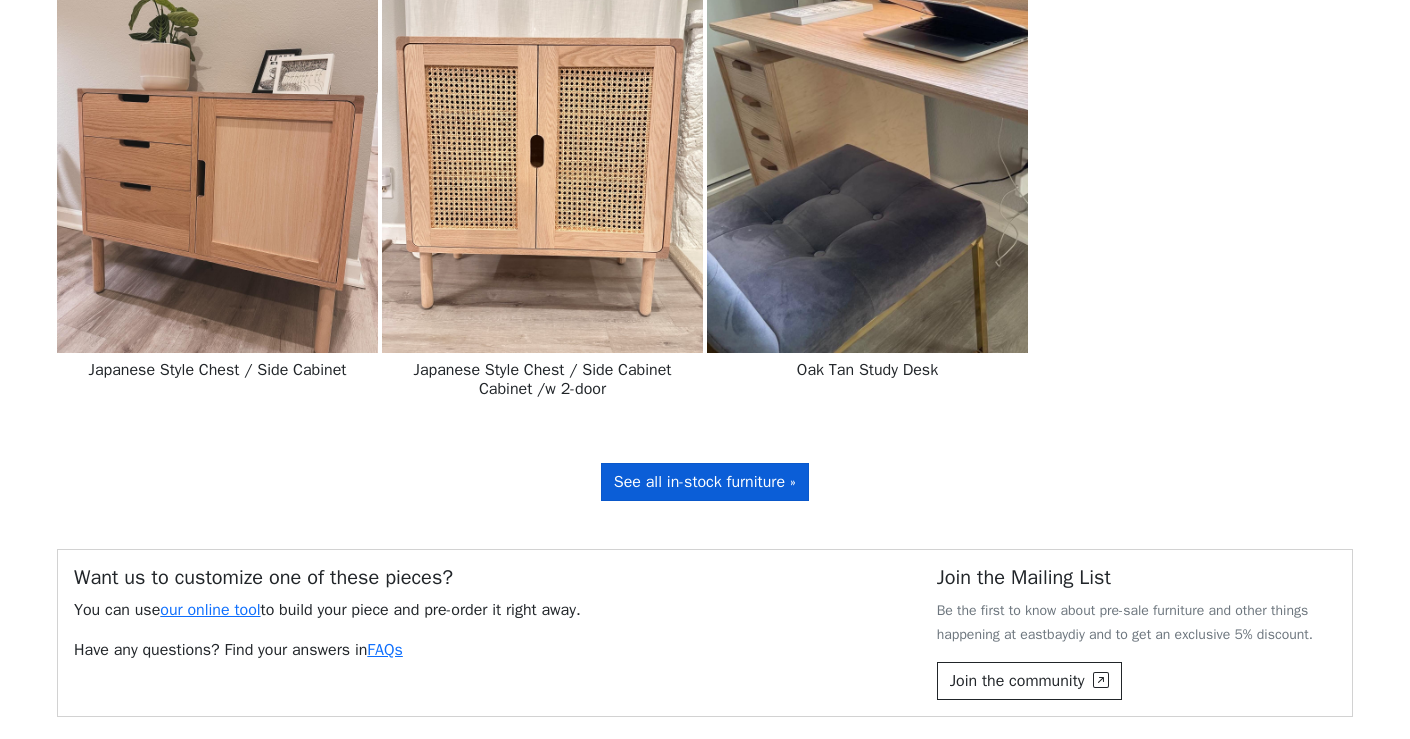 click on "See all in-stock furniture »" at bounding box center [705, 482] 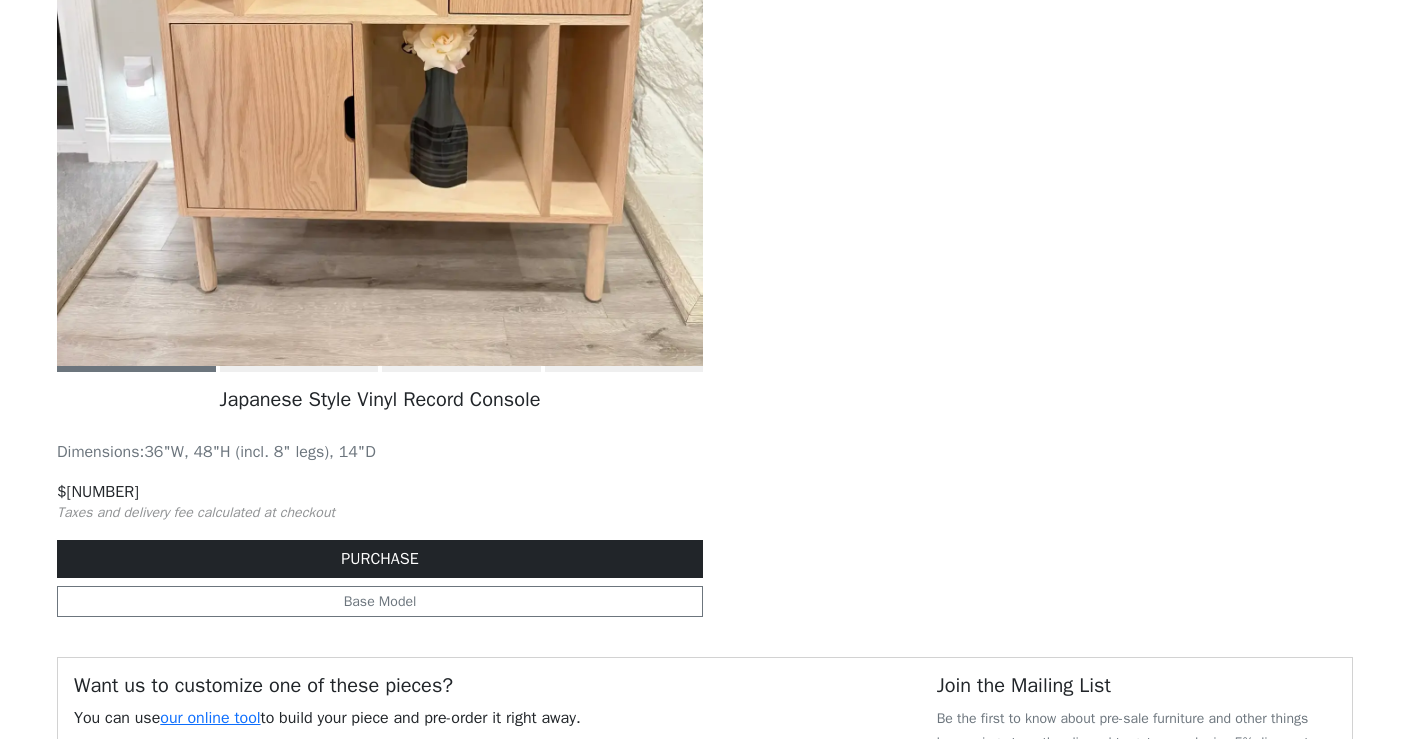 scroll, scrollTop: 2046, scrollLeft: 0, axis: vertical 